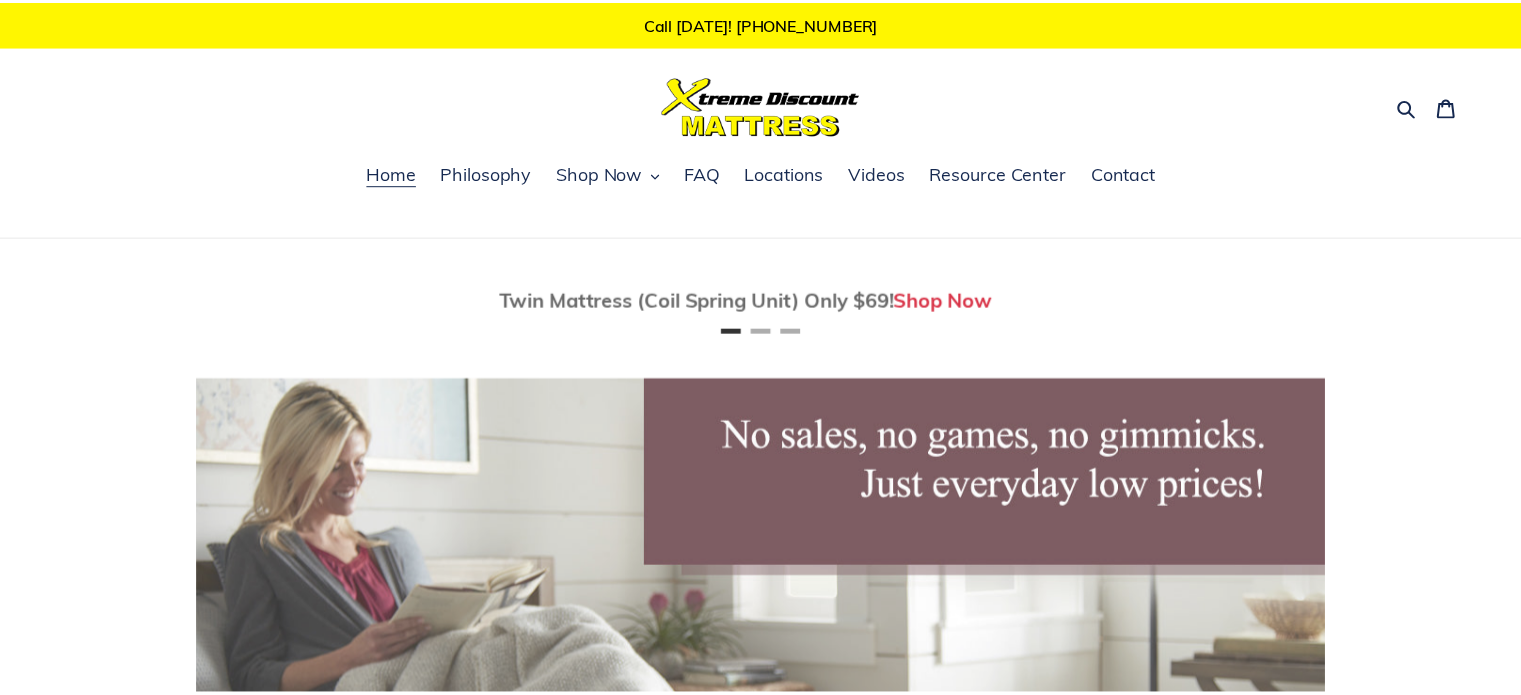 scroll, scrollTop: 0, scrollLeft: 0, axis: both 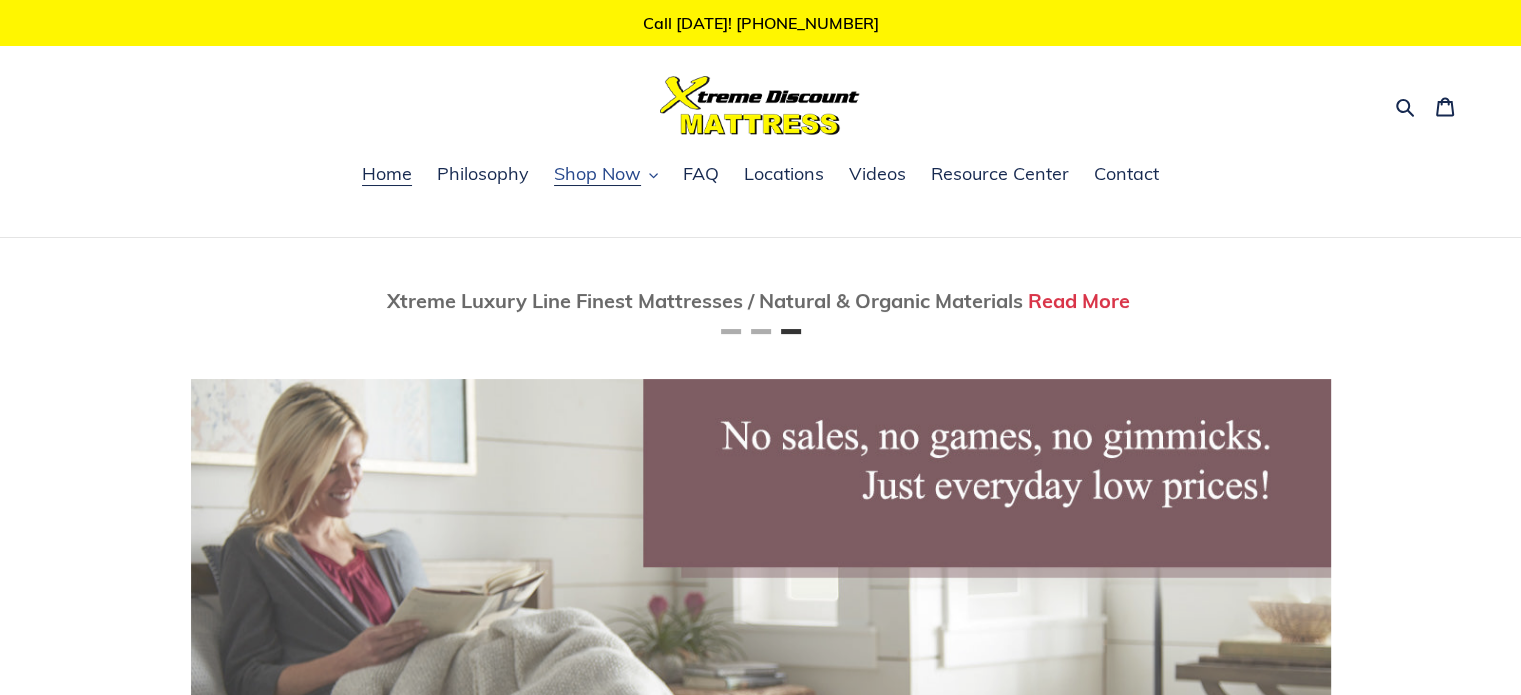 click on "Shop Now" at bounding box center (597, 174) 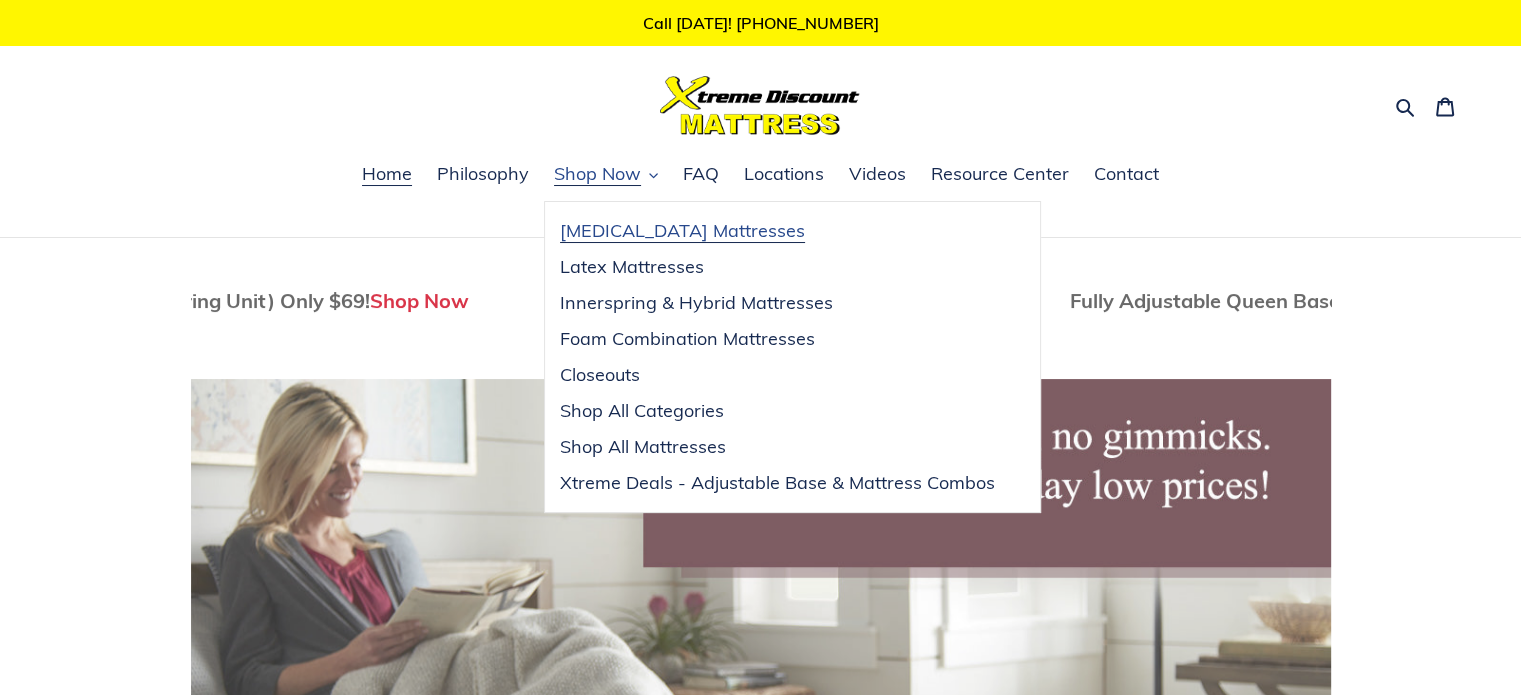 scroll, scrollTop: 0, scrollLeft: 139, axis: horizontal 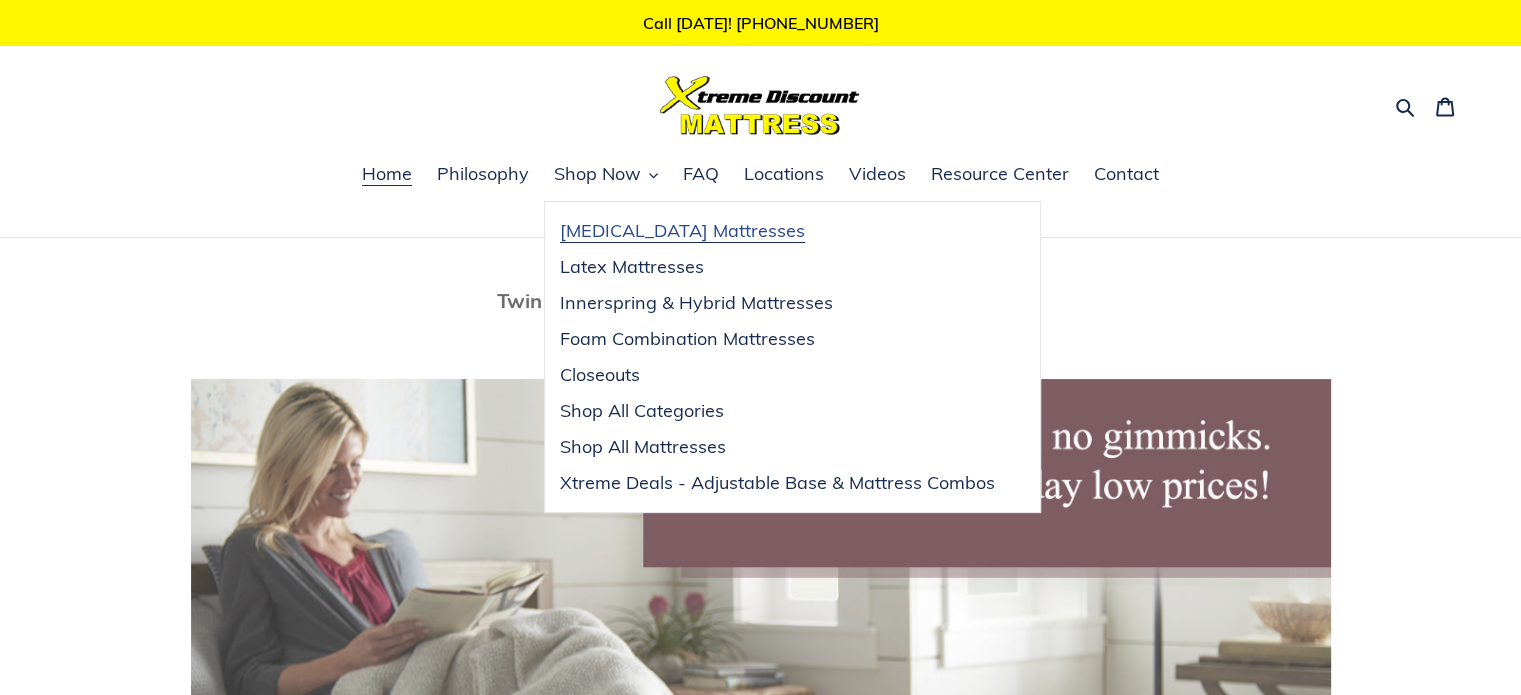 click on "[MEDICAL_DATA] Mattresses" at bounding box center (682, 231) 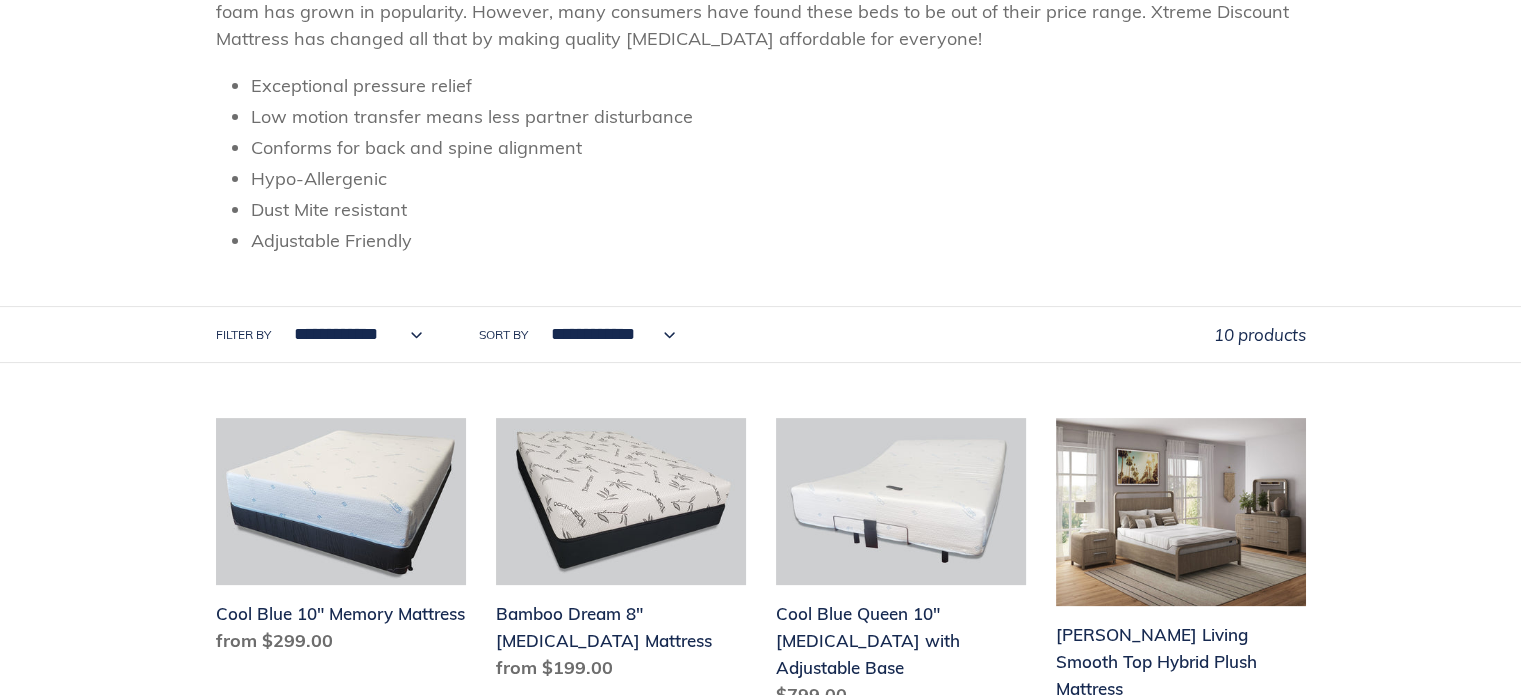 scroll, scrollTop: 400, scrollLeft: 0, axis: vertical 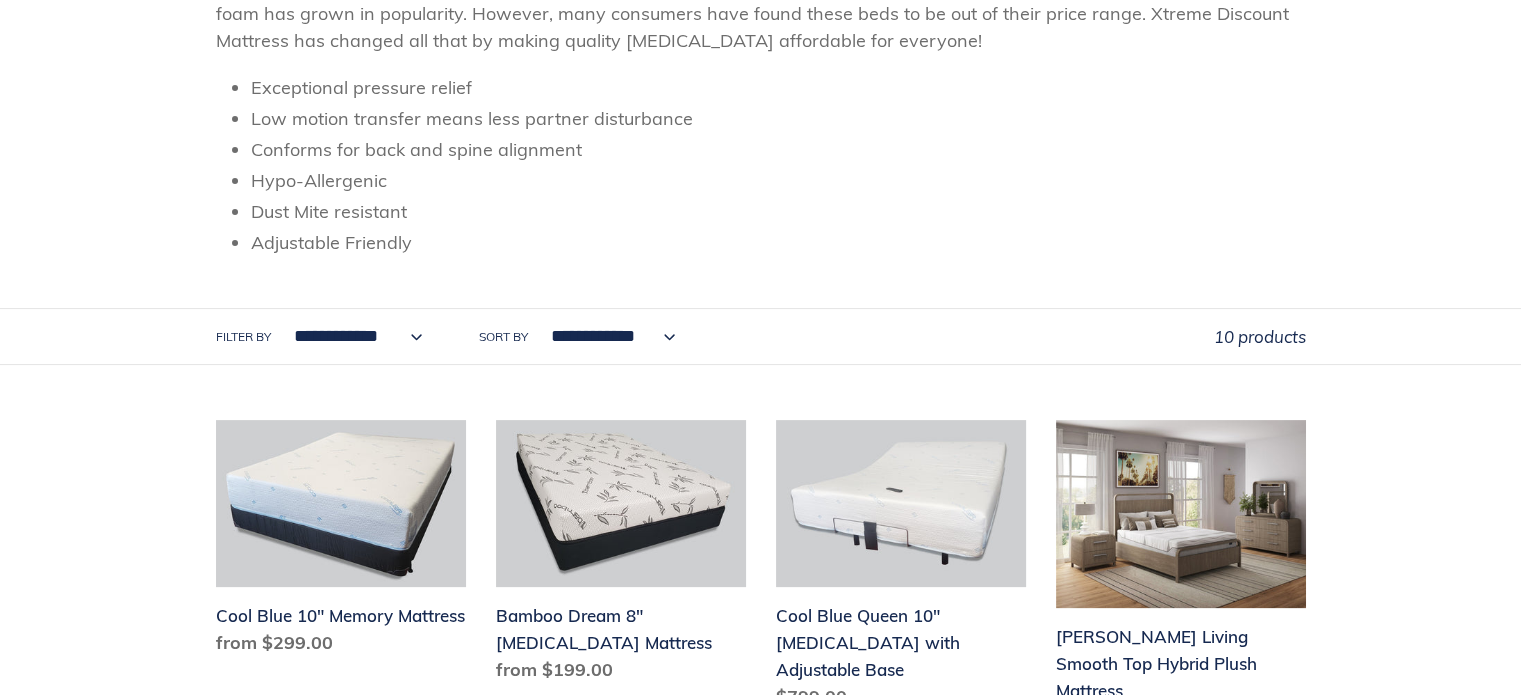 click on "**********" at bounding box center (353, 336) 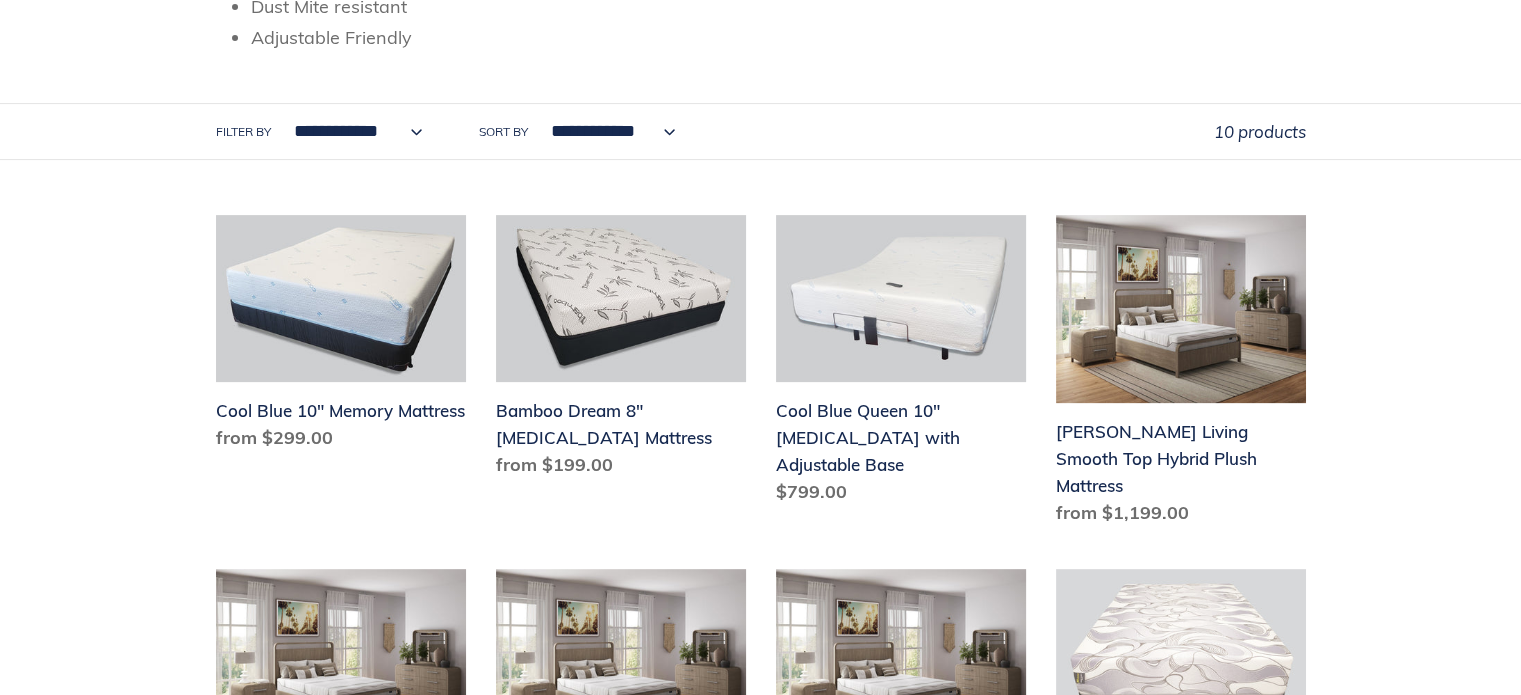 scroll, scrollTop: 600, scrollLeft: 0, axis: vertical 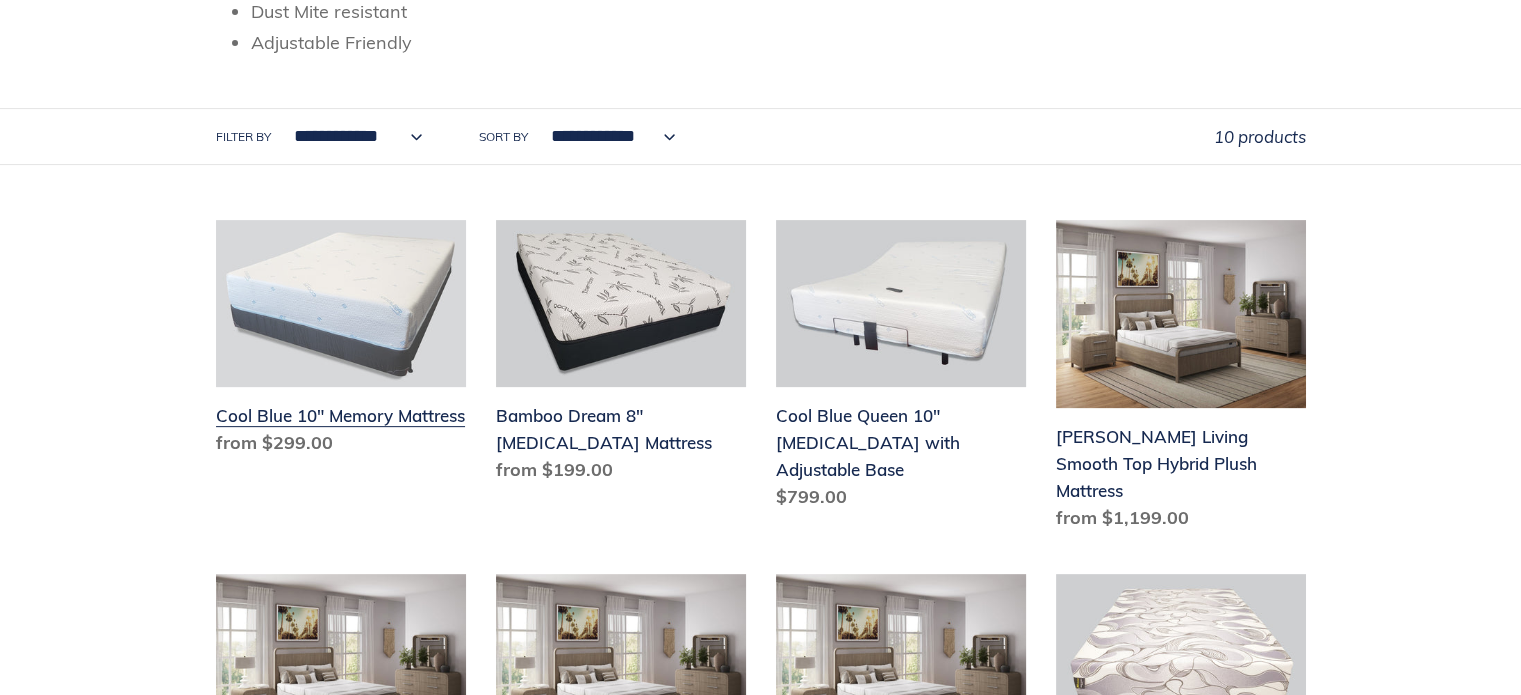 click on "Cool Blue 10" Memory Mattress" at bounding box center (341, 342) 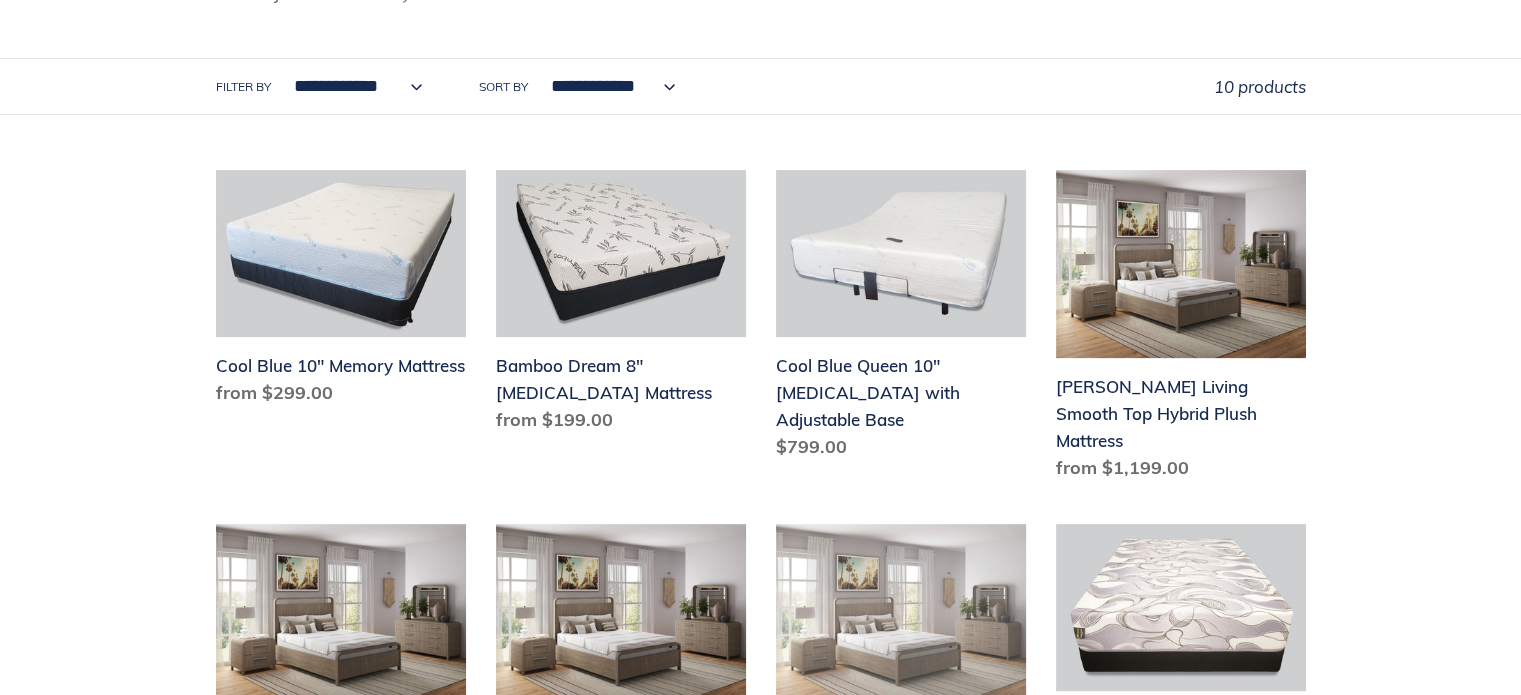 scroll, scrollTop: 600, scrollLeft: 0, axis: vertical 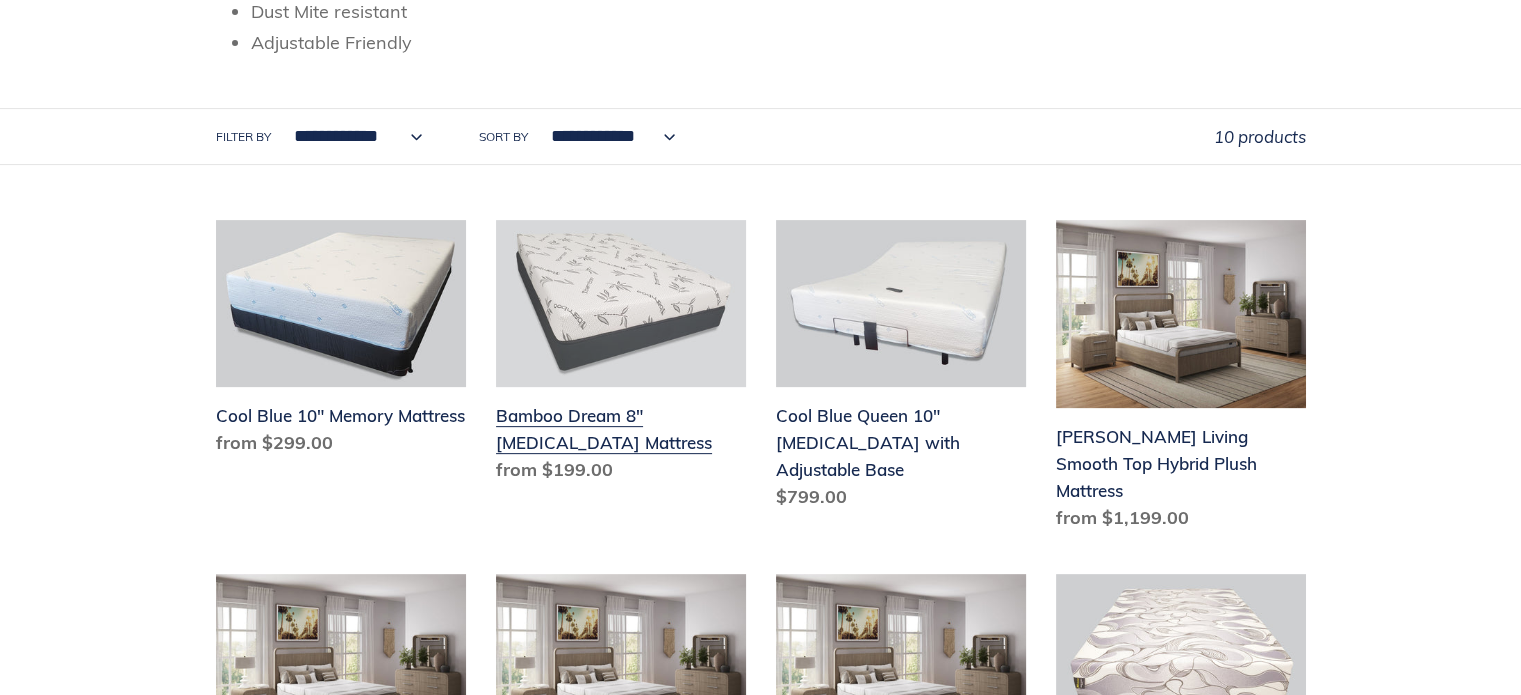 click on "Bamboo Dream 8" Memory Foam Mattress" at bounding box center (621, 355) 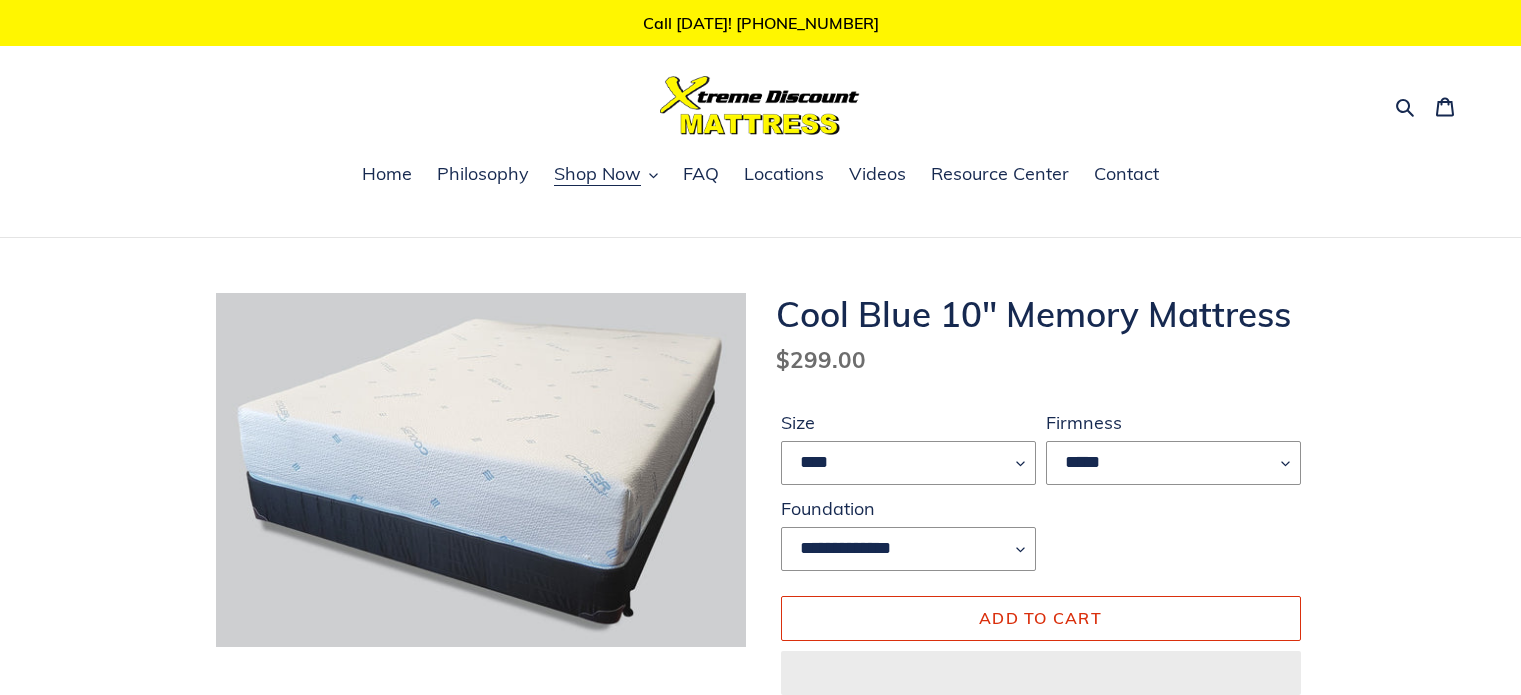 scroll, scrollTop: 0, scrollLeft: 0, axis: both 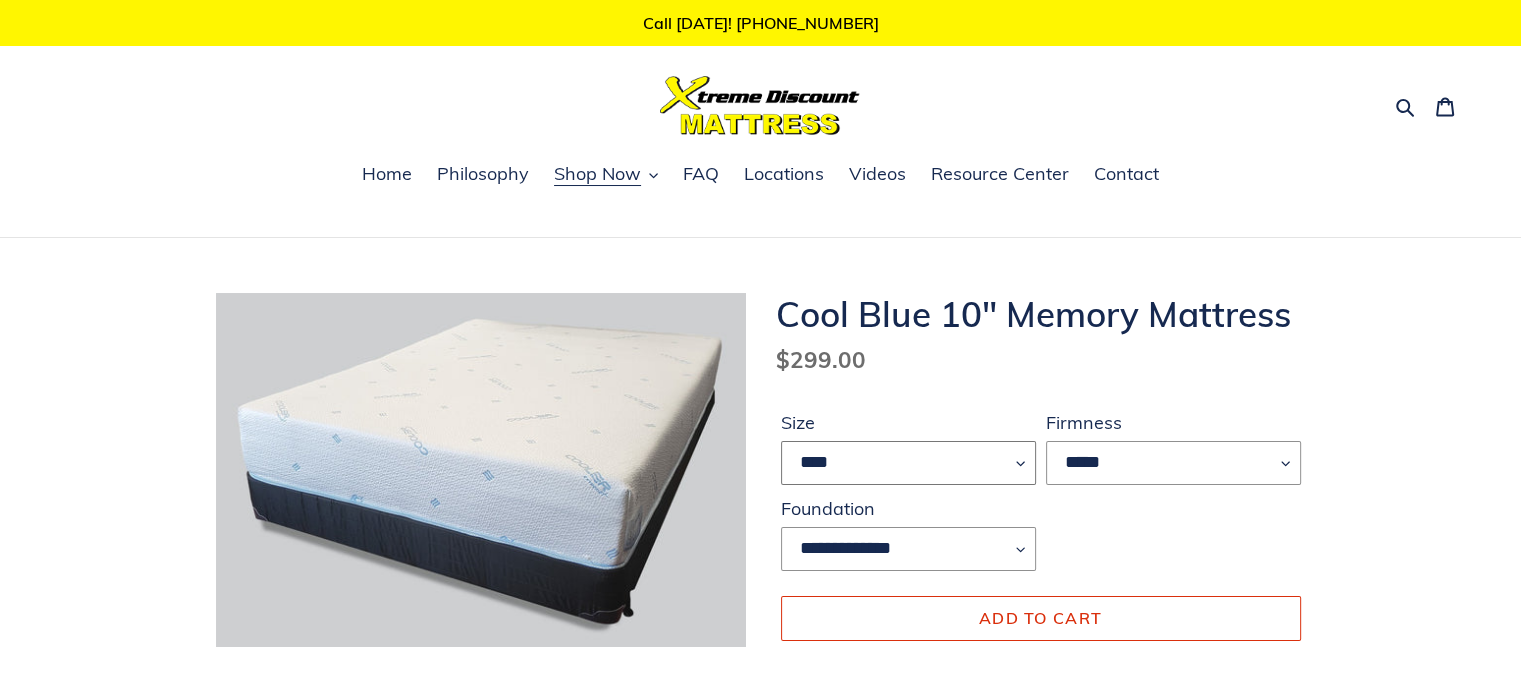 click on "**** ******* **** ***** ****" at bounding box center [908, 463] 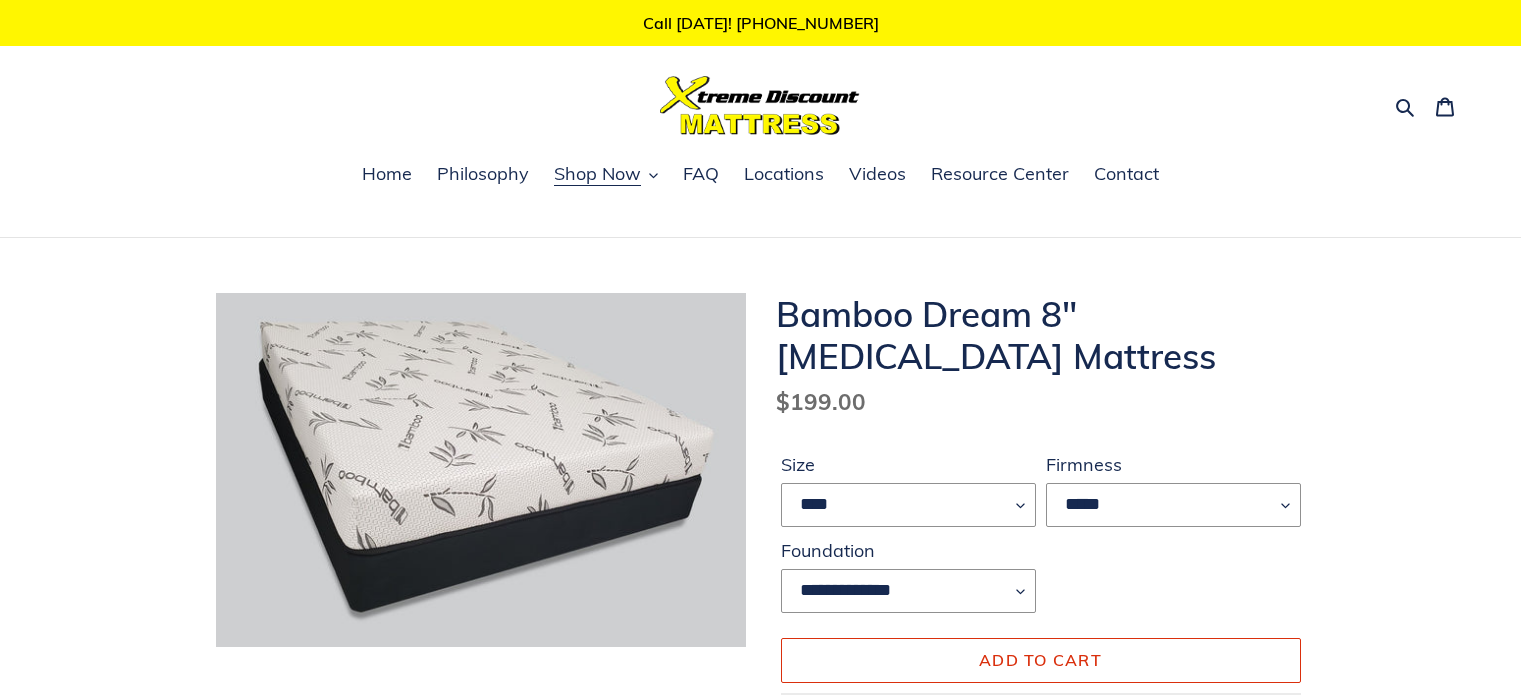 scroll, scrollTop: 0, scrollLeft: 0, axis: both 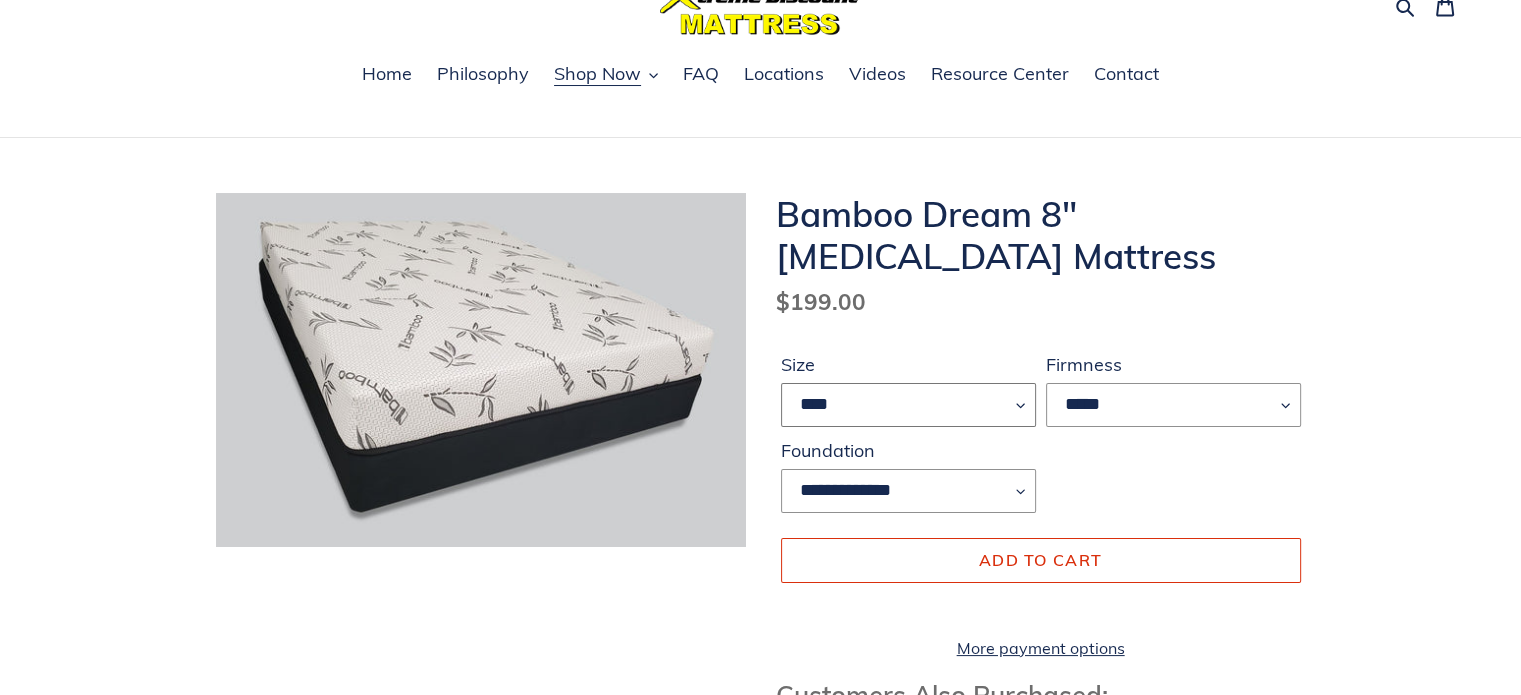 click on "**** ******* **** ***** ****" at bounding box center [908, 405] 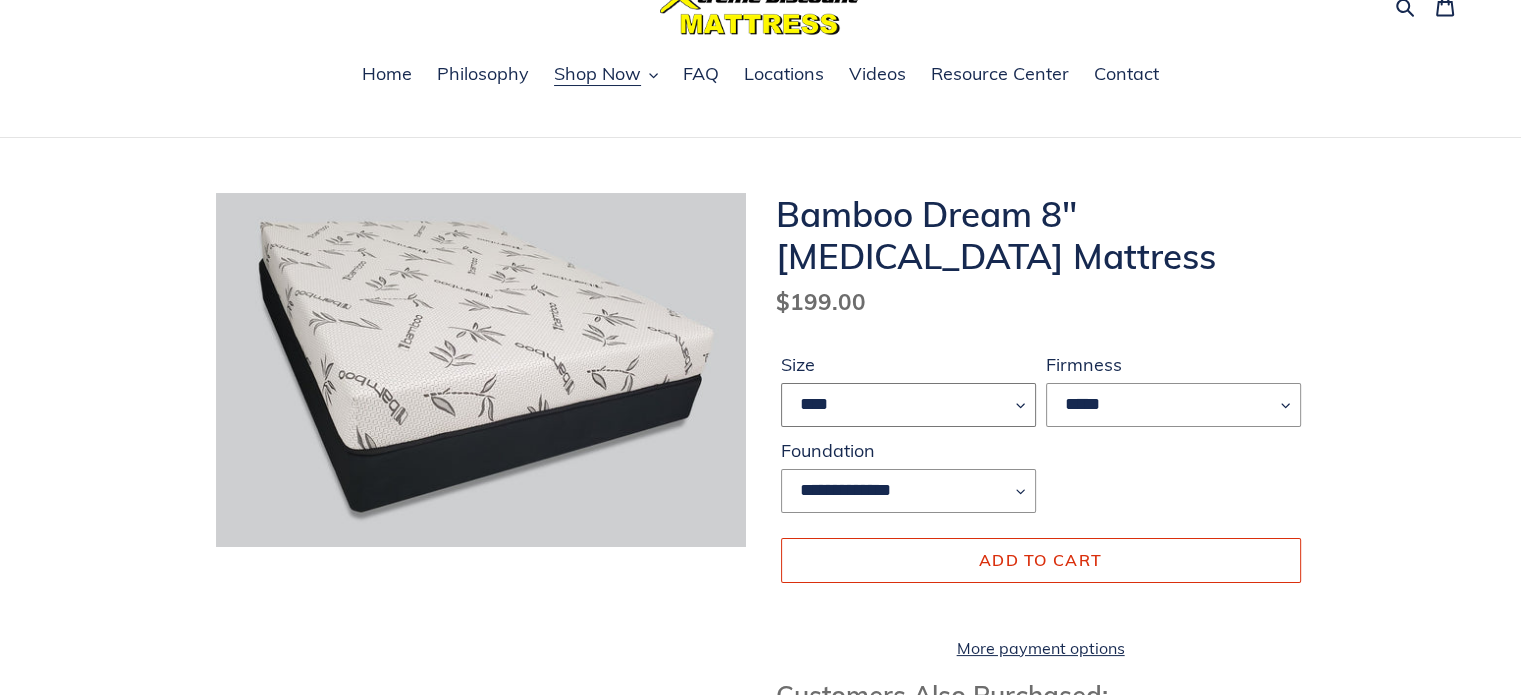 select on "****" 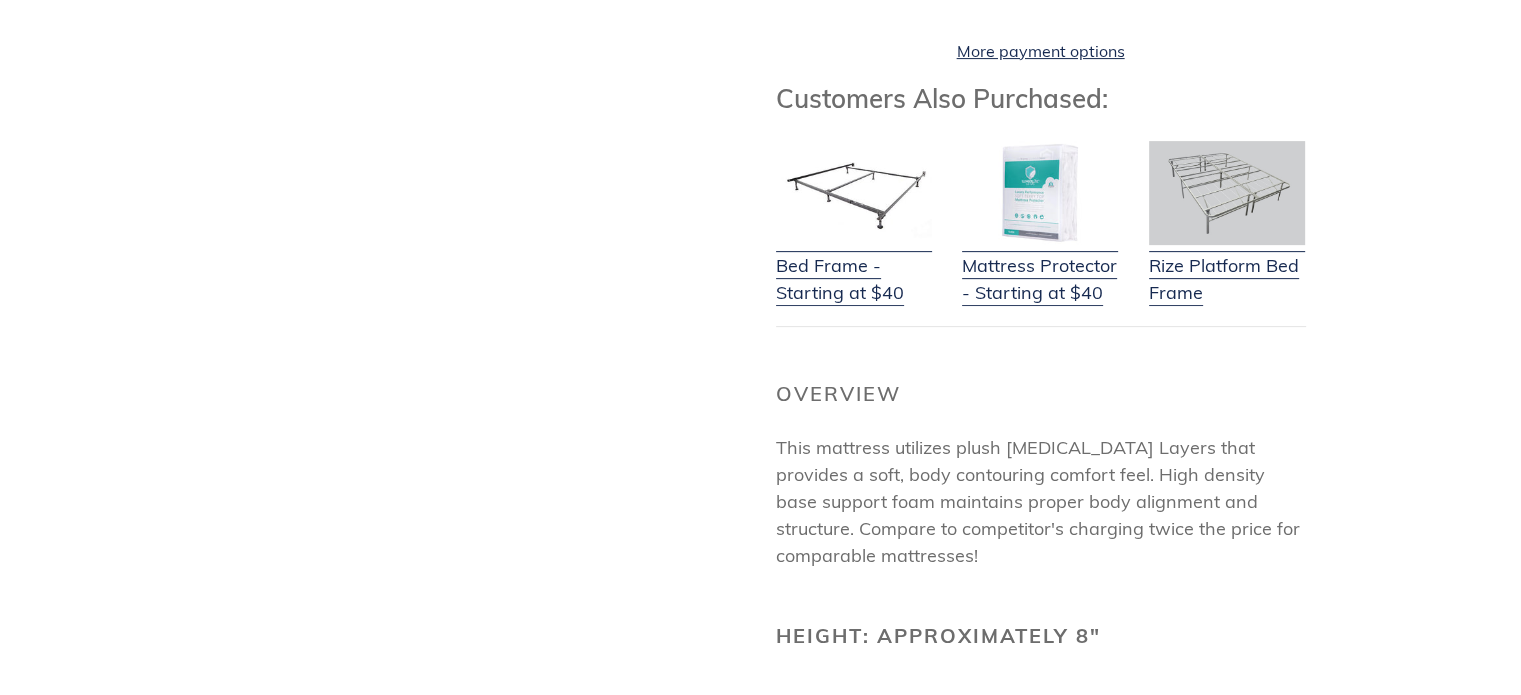 scroll, scrollTop: 700, scrollLeft: 0, axis: vertical 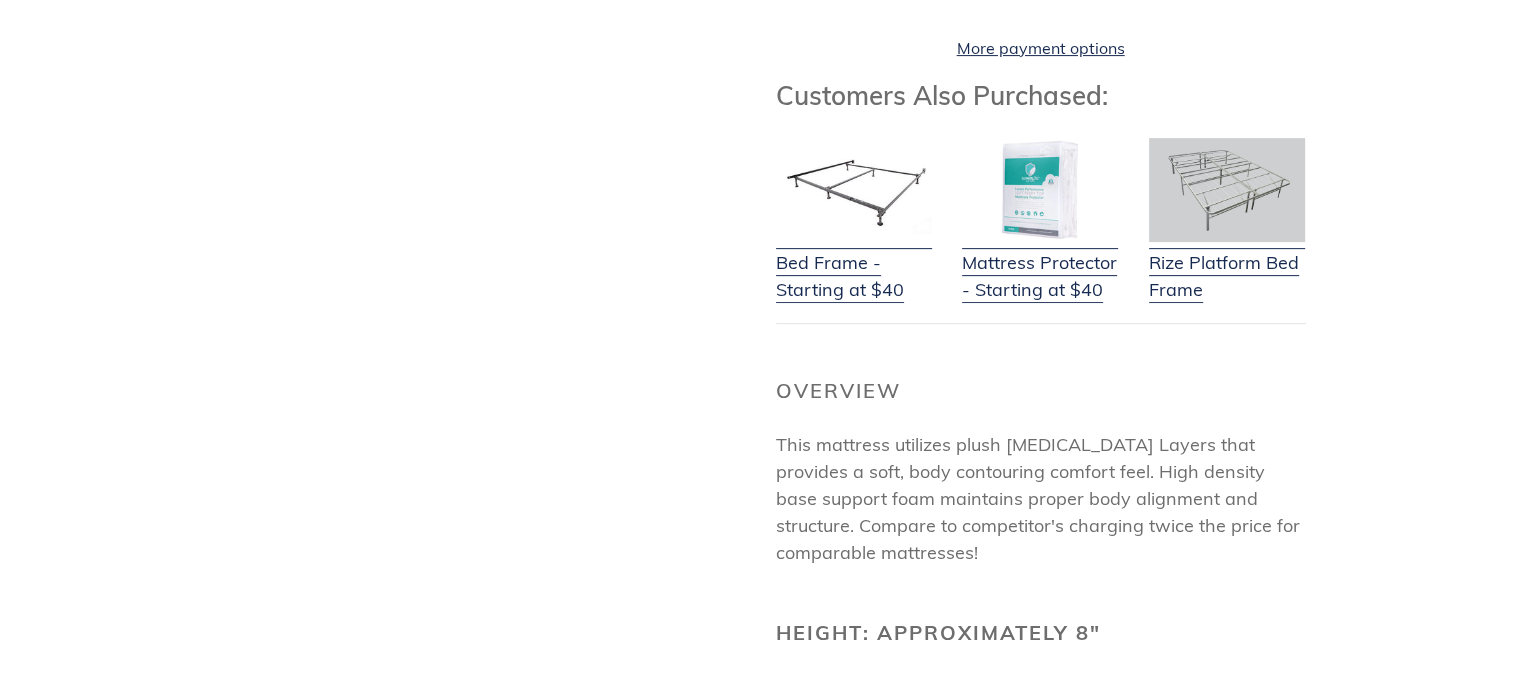 click on "Rize Platform Bed Frame" at bounding box center (1212, 220) 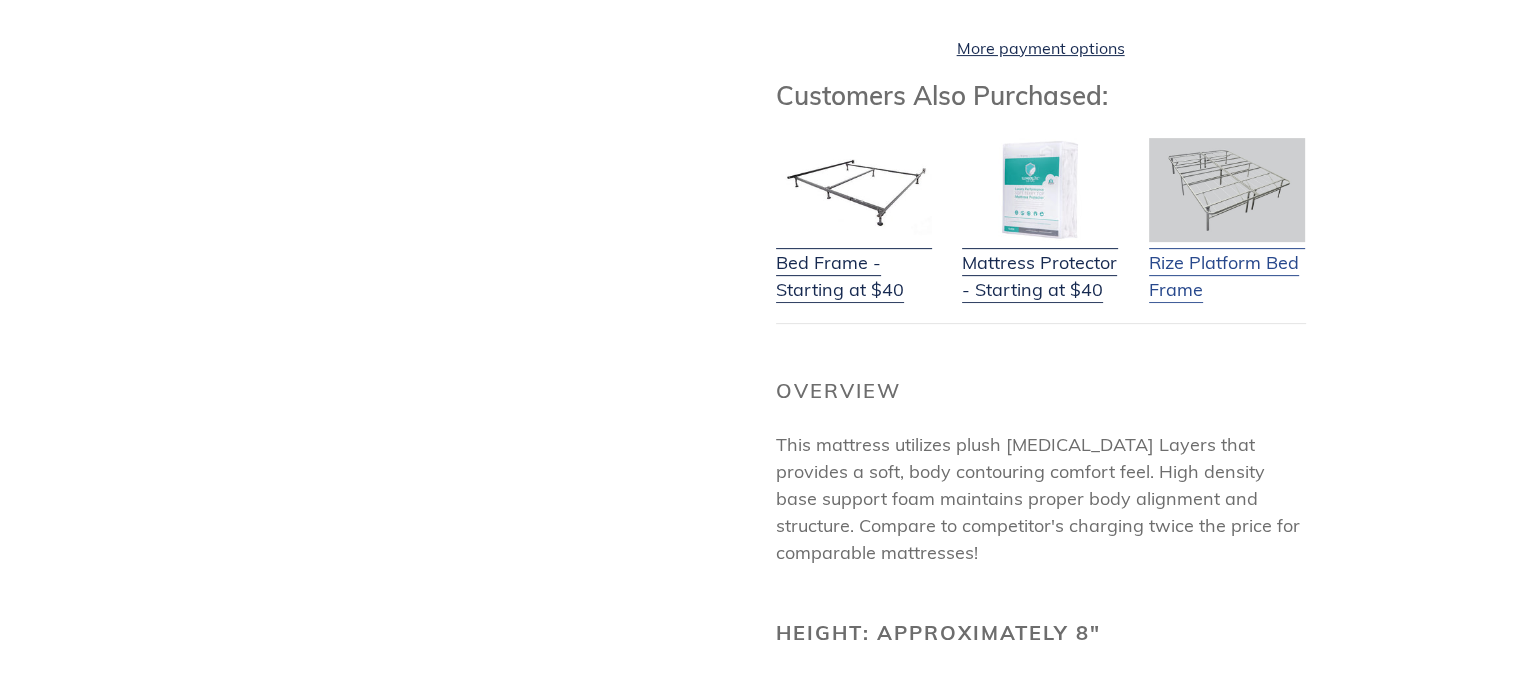 click on "Rize Platform Bed Frame" at bounding box center [1227, 263] 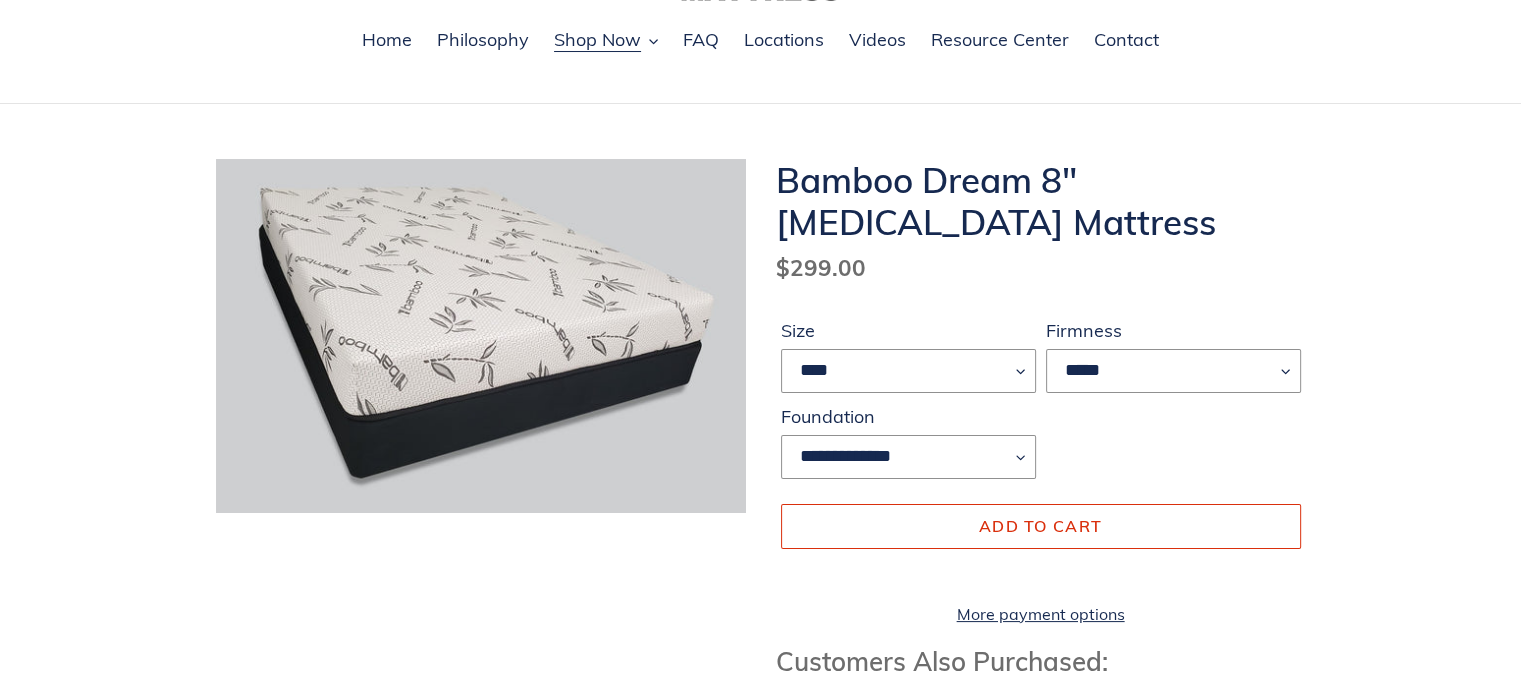 scroll, scrollTop: 0, scrollLeft: 0, axis: both 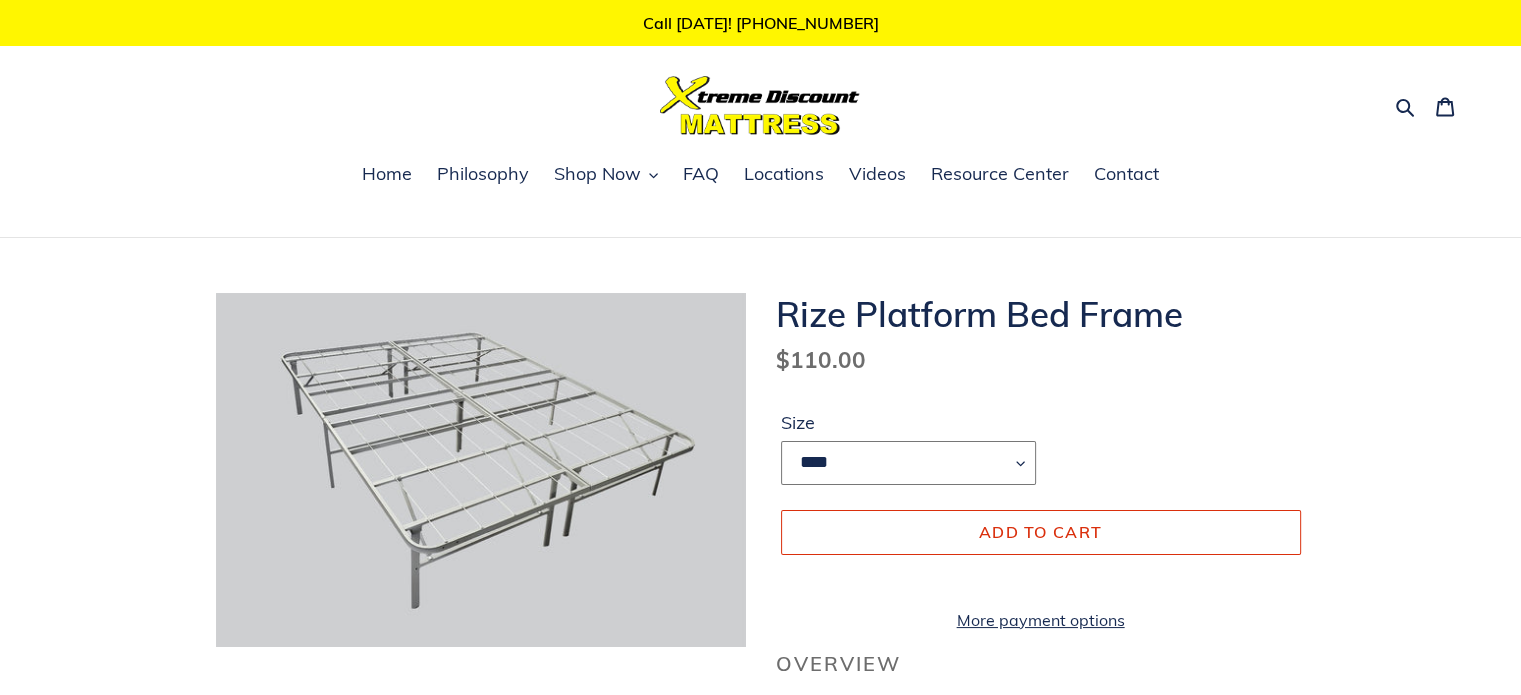 click on "****
****
*****
****" at bounding box center (908, 463) 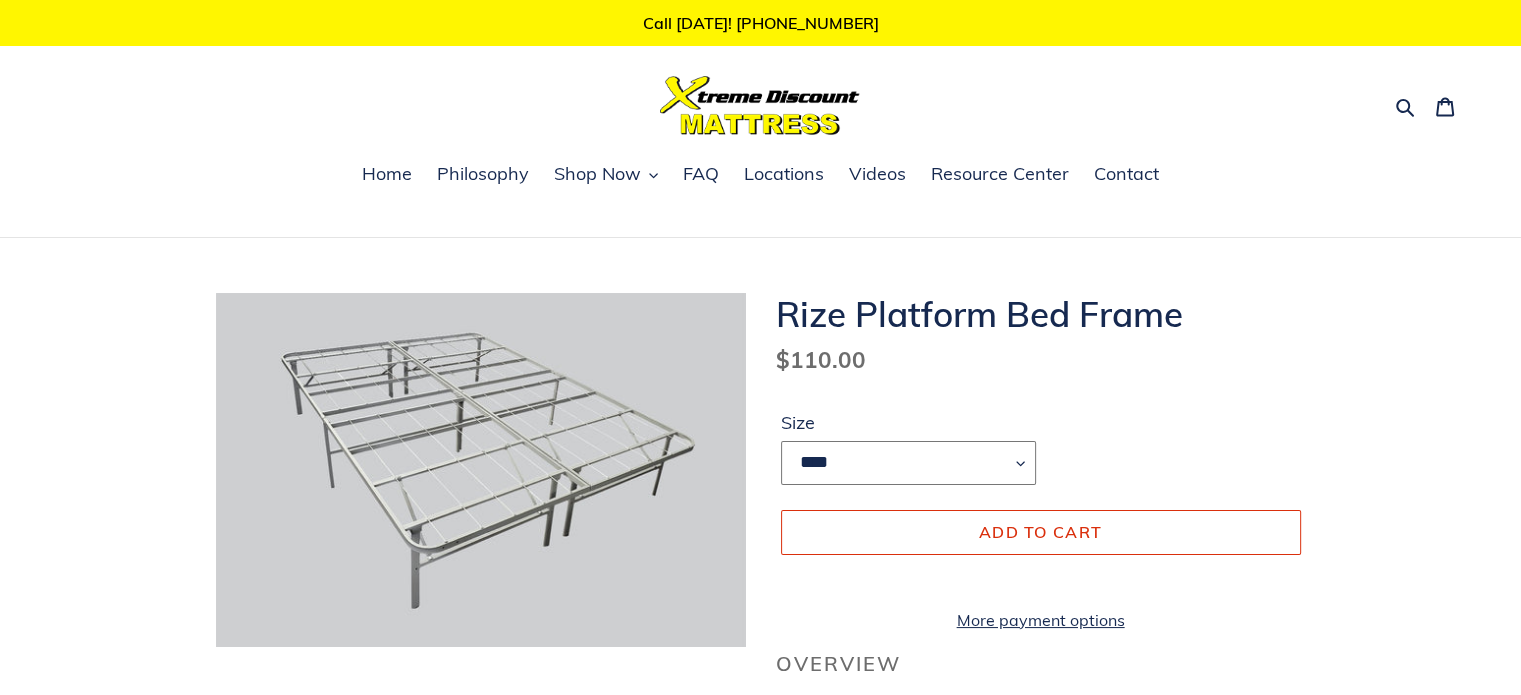 select on "****" 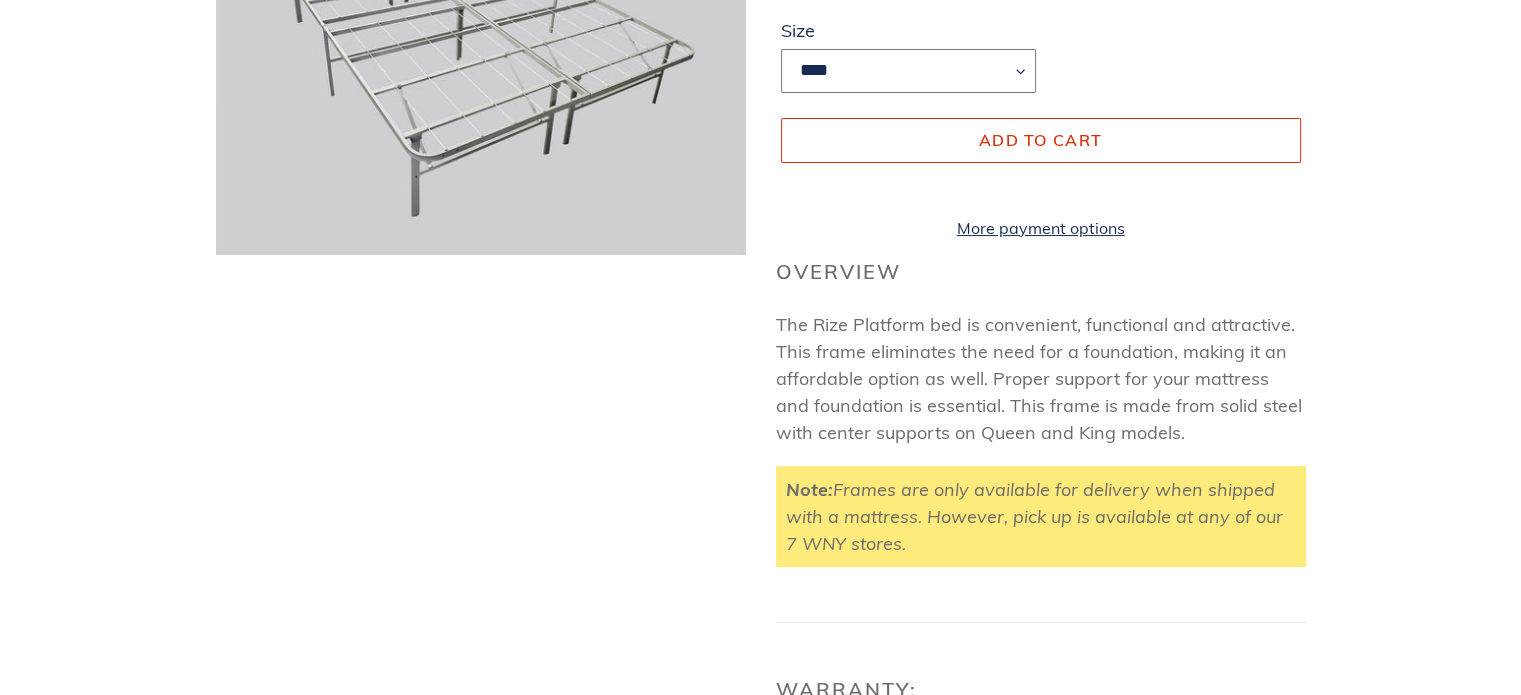 scroll, scrollTop: 500, scrollLeft: 0, axis: vertical 